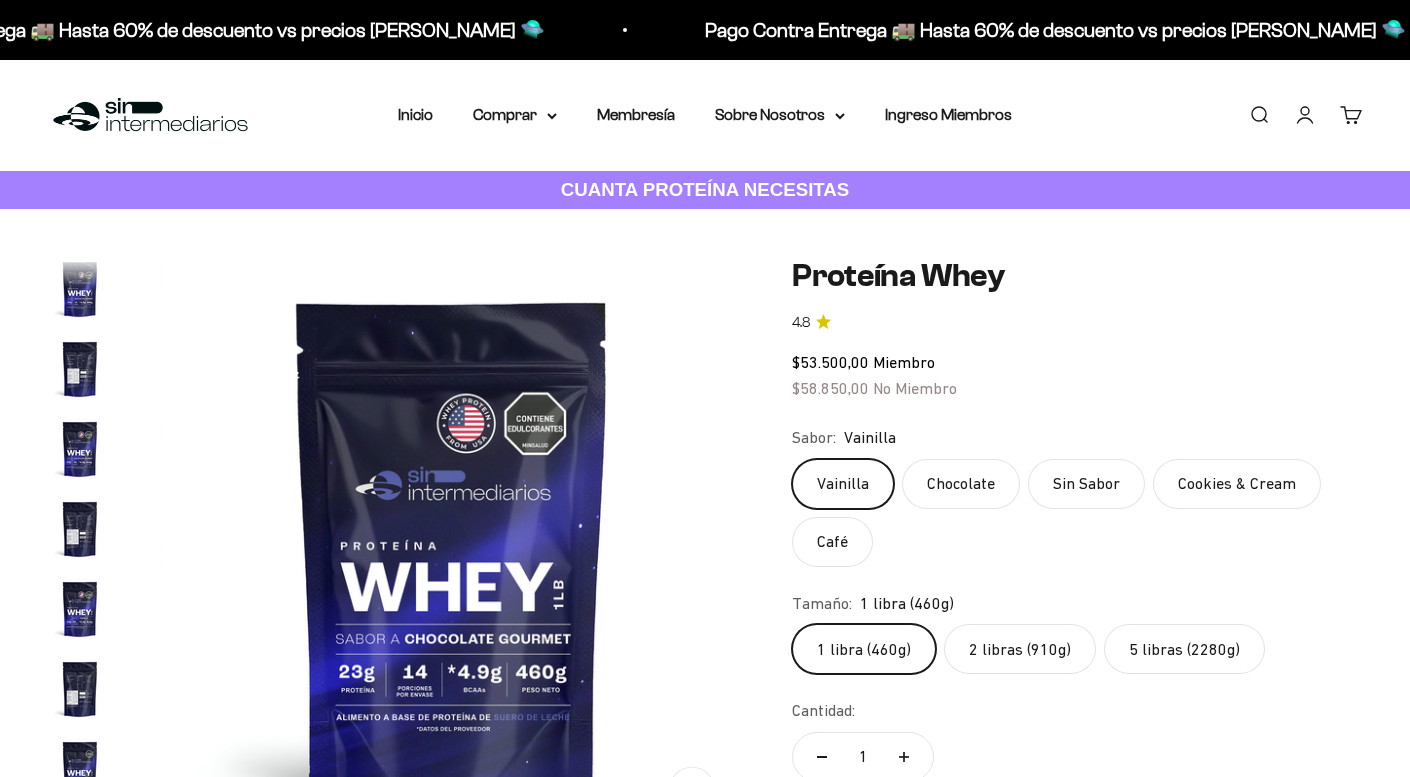 scroll, scrollTop: 0, scrollLeft: 0, axis: both 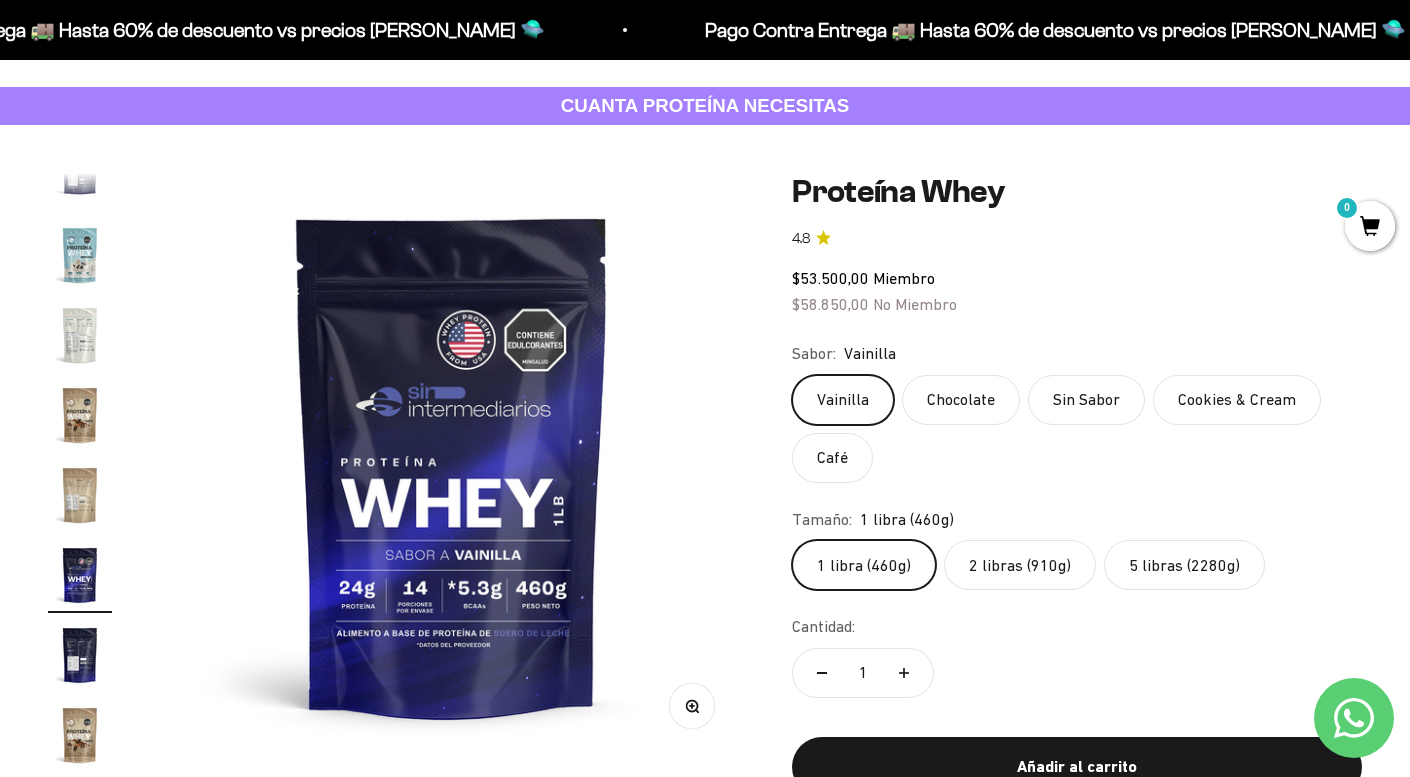 click at bounding box center (452, 465) 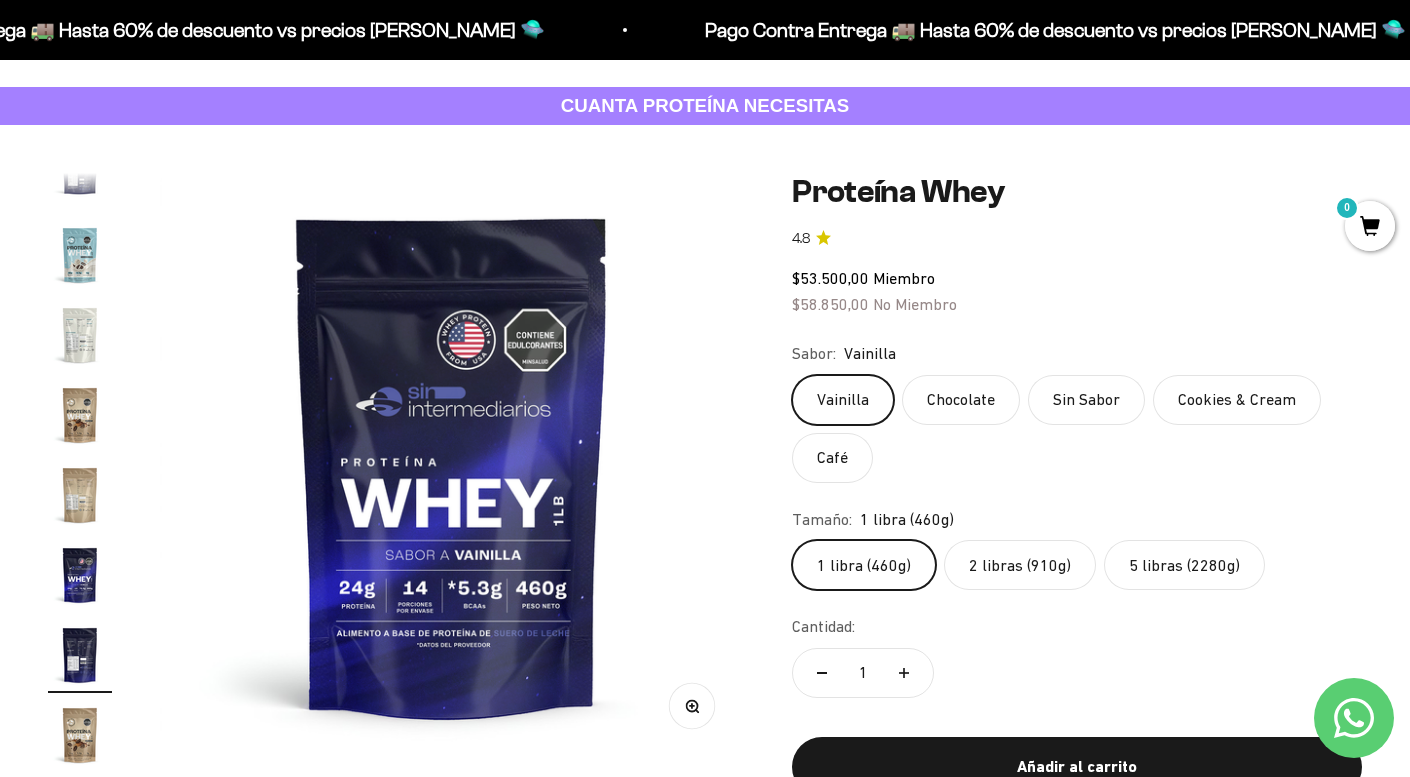 scroll, scrollTop: 0, scrollLeft: 10341, axis: horizontal 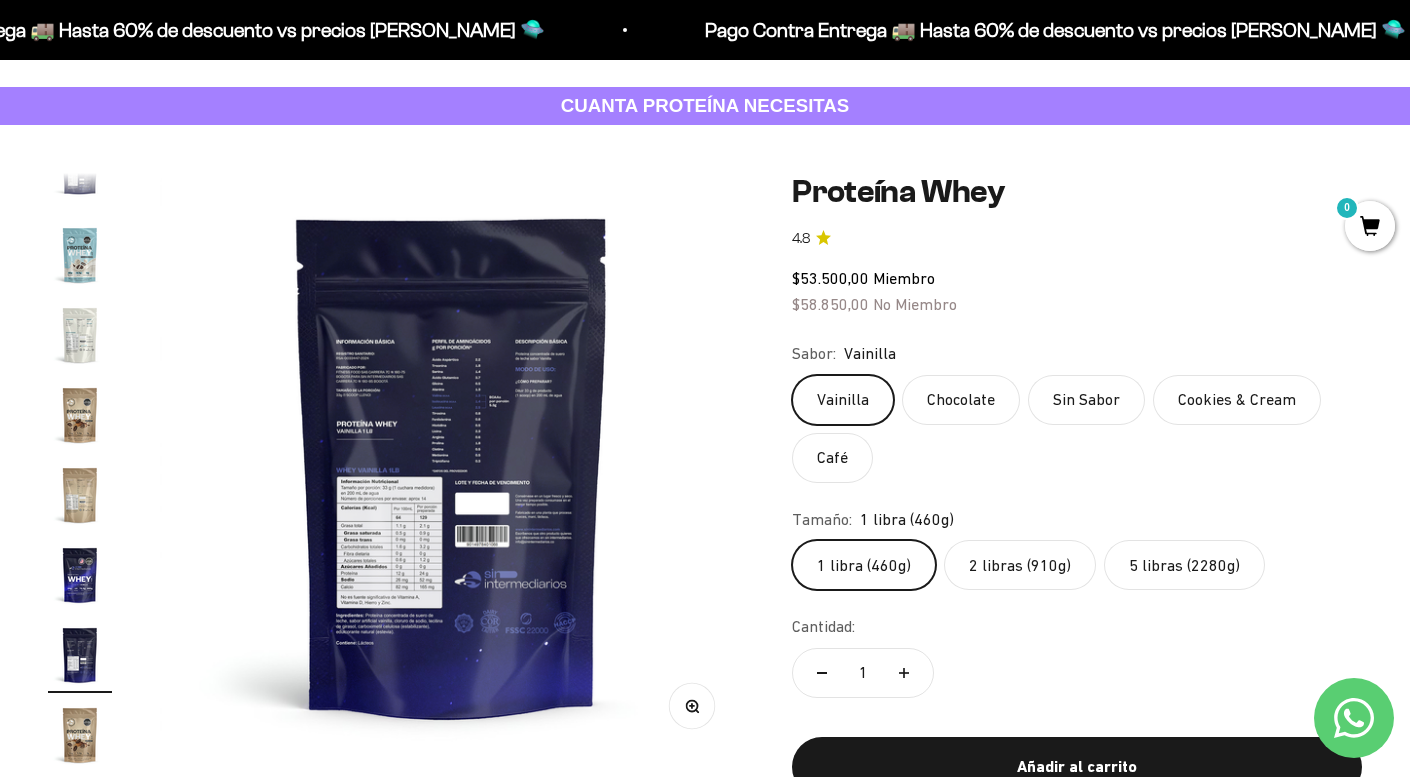 click at bounding box center [452, 465] 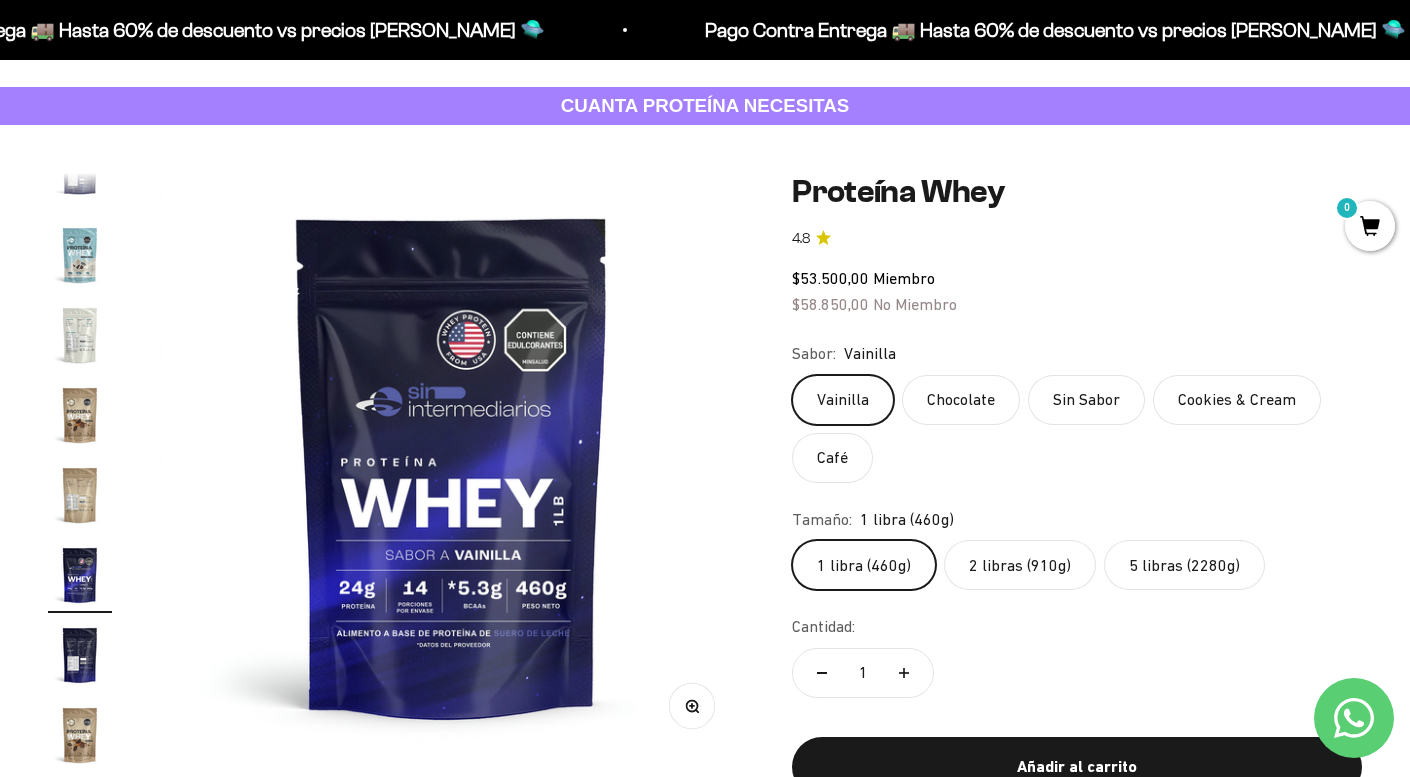 click at bounding box center [452, 465] 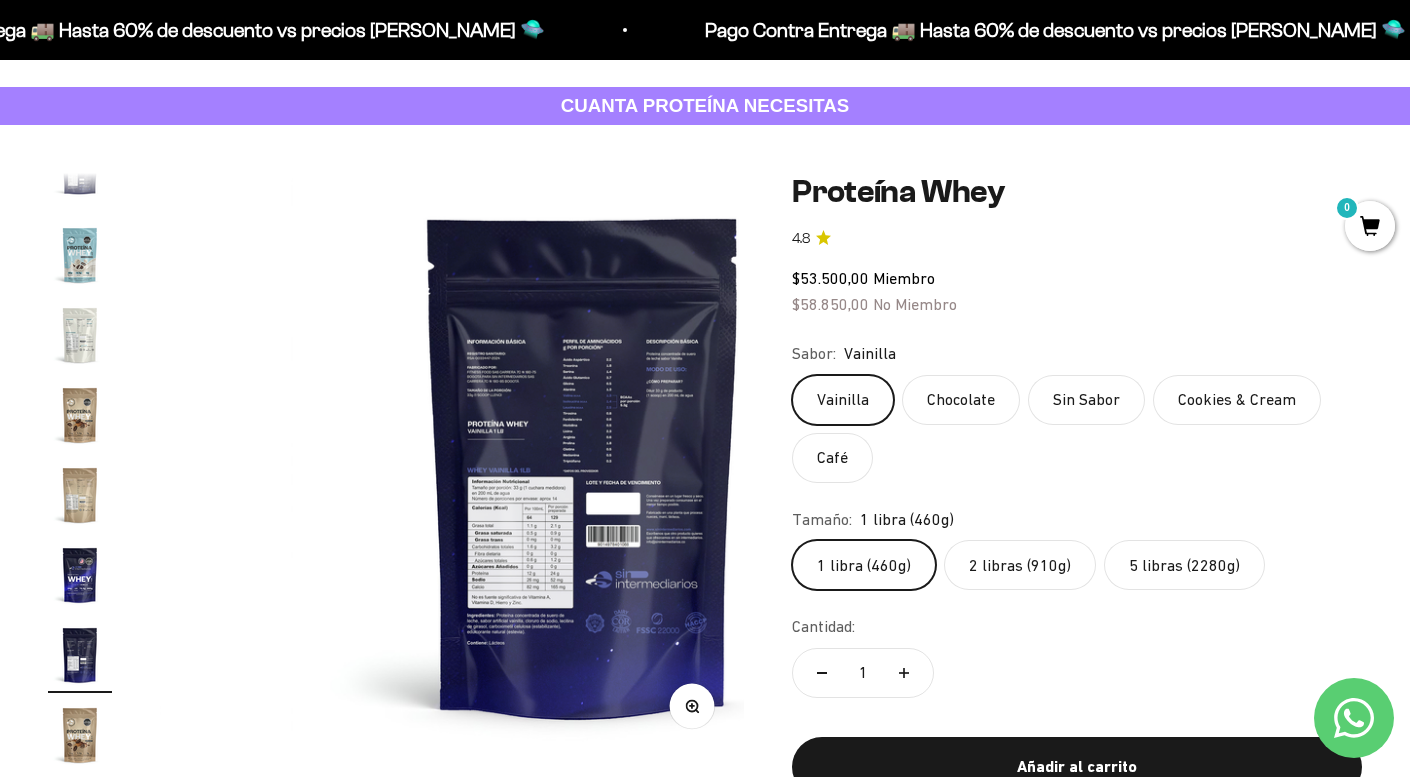 click at bounding box center (452, 465) 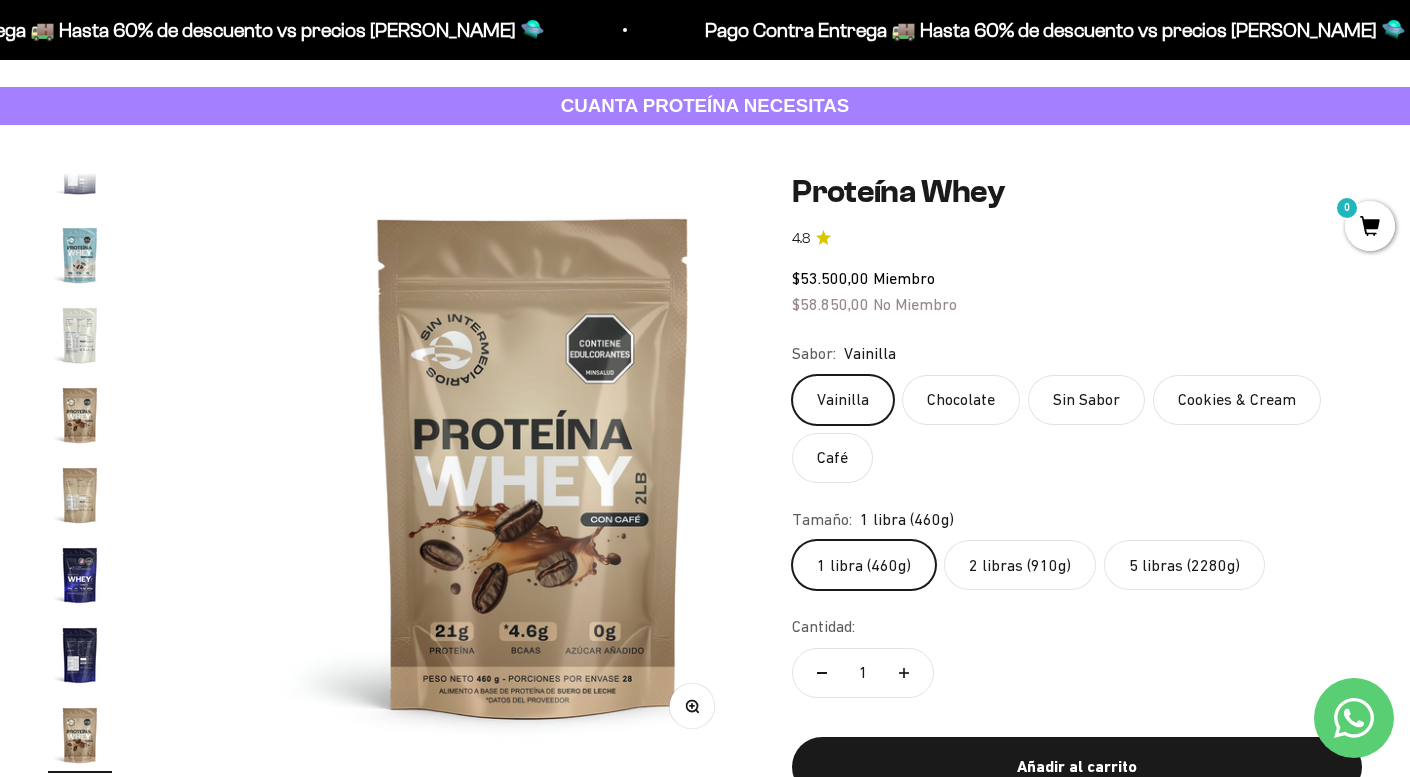 scroll, scrollTop: 0, scrollLeft: 10949, axis: horizontal 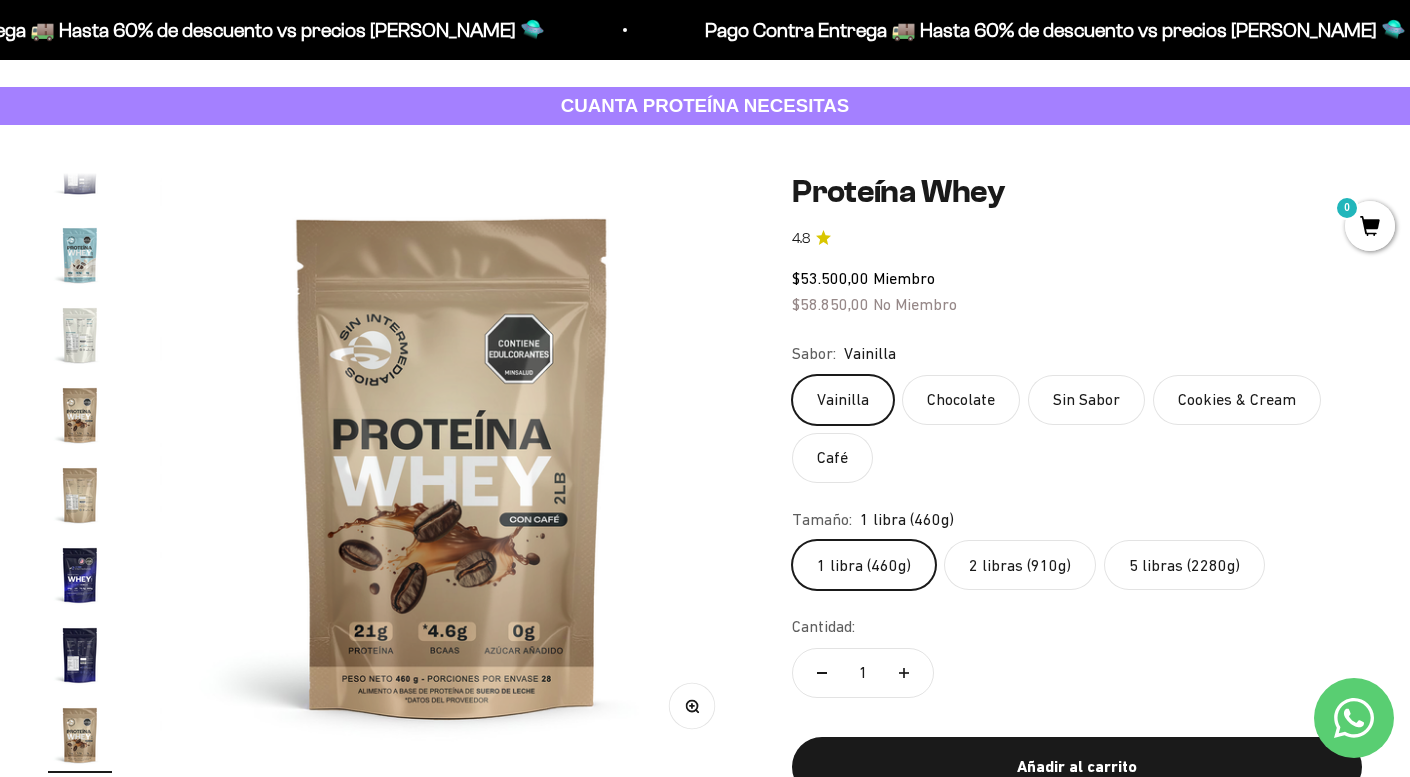 click at bounding box center (452, 465) 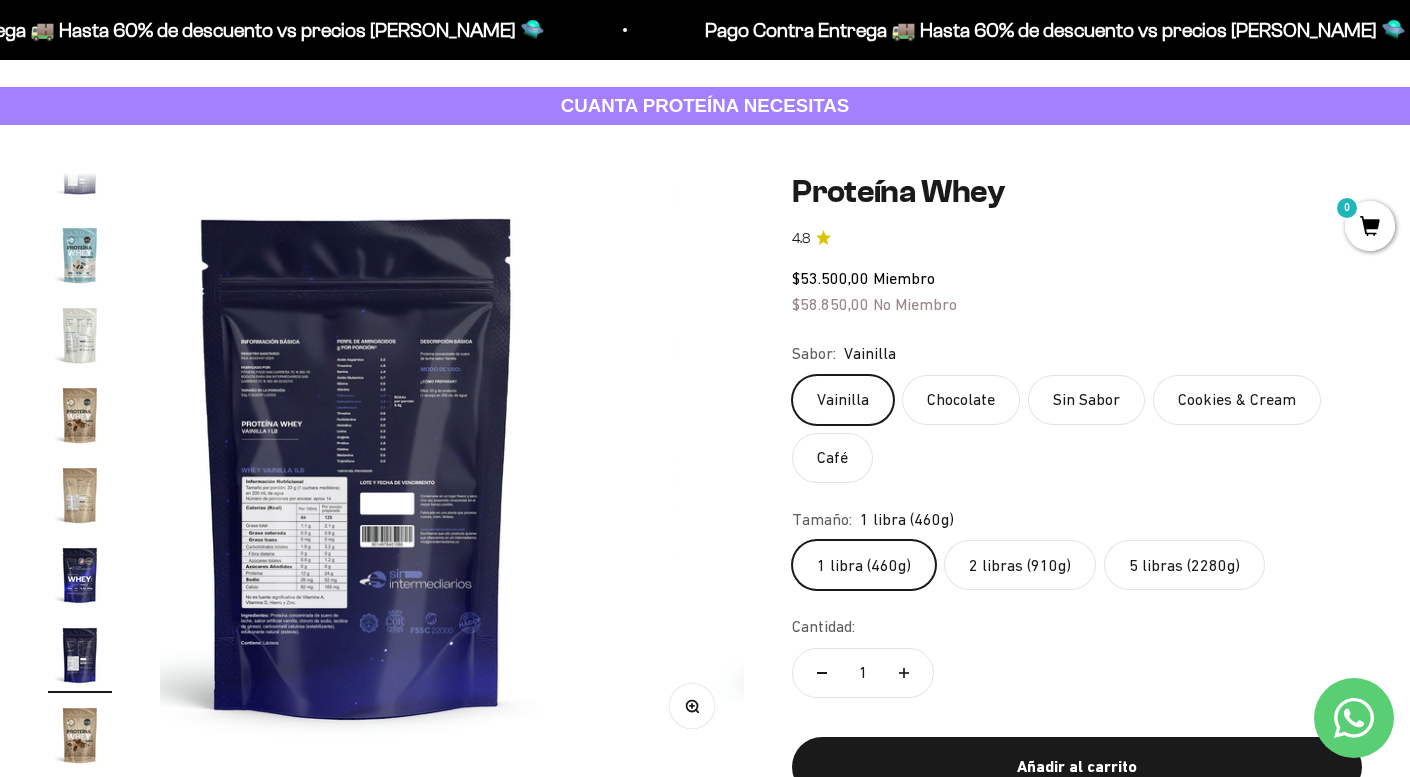 scroll, scrollTop: 0, scrollLeft: 10341, axis: horizontal 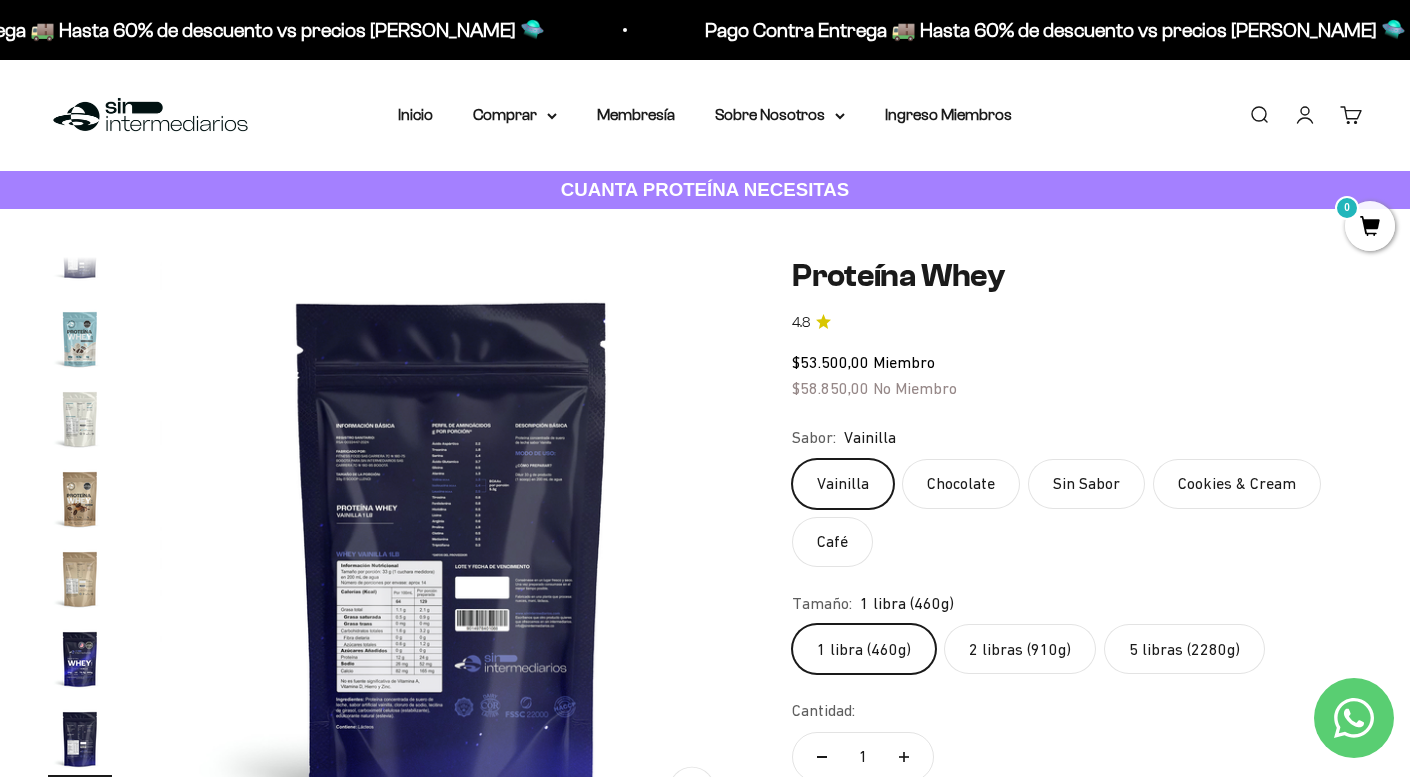 click on "Iniciar sesión" at bounding box center (1305, 115) 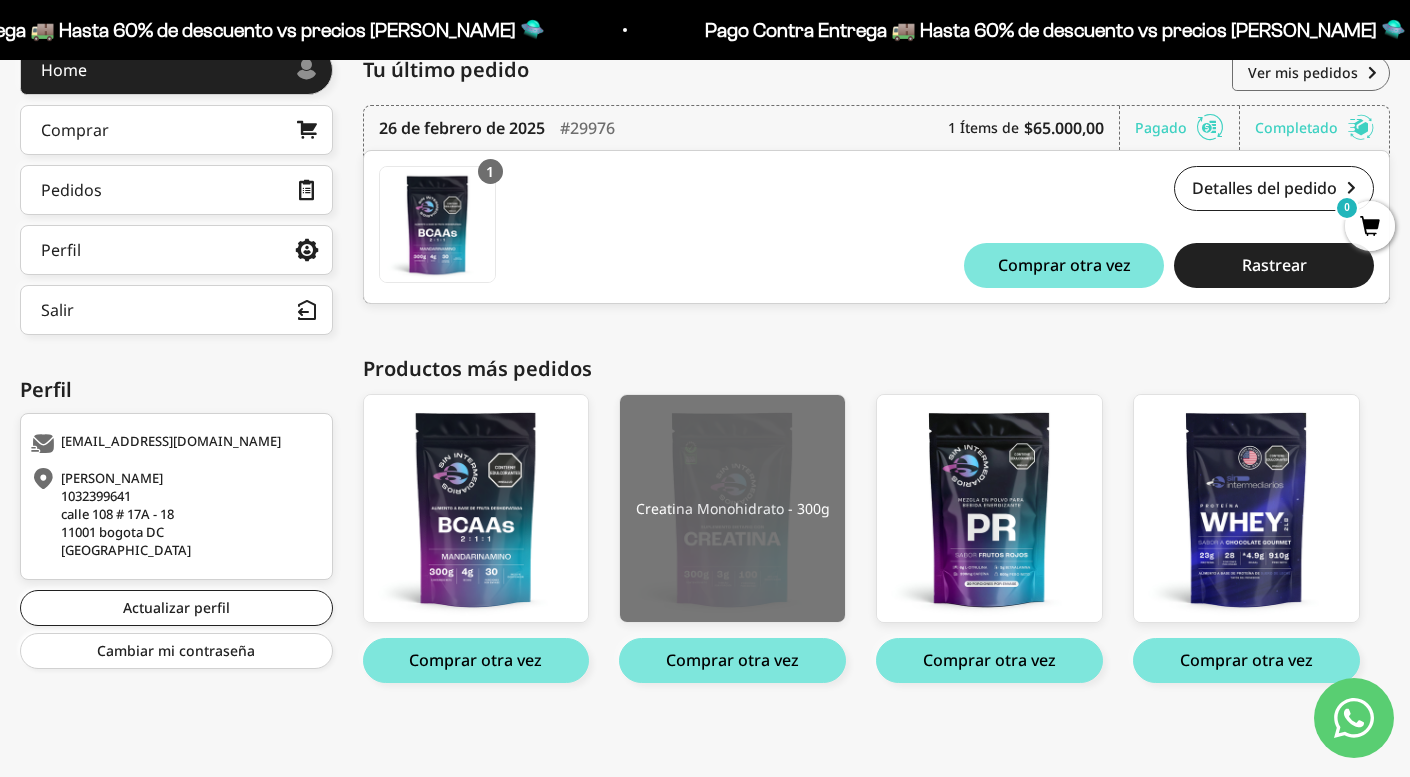 scroll, scrollTop: 297, scrollLeft: 0, axis: vertical 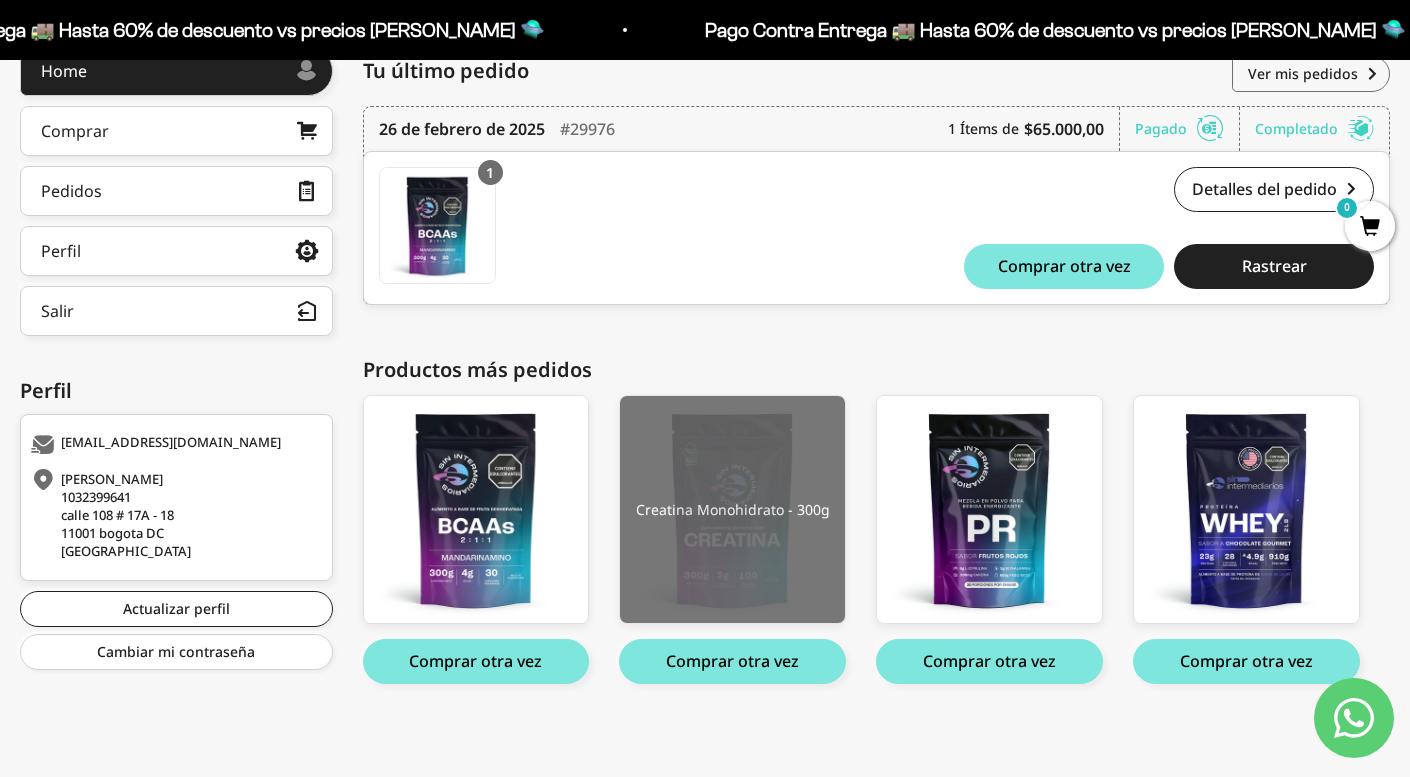 click at bounding box center [732, 509] 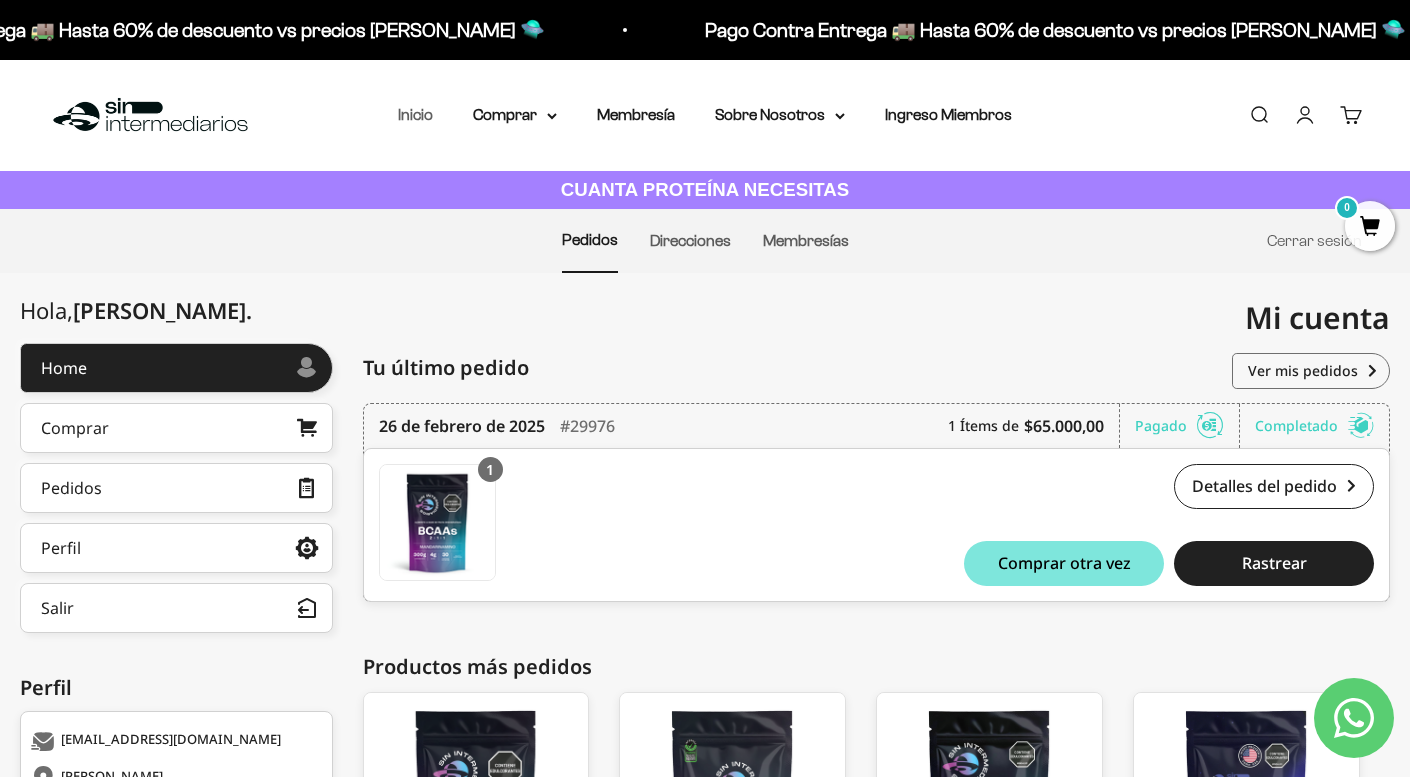 scroll, scrollTop: 0, scrollLeft: 0, axis: both 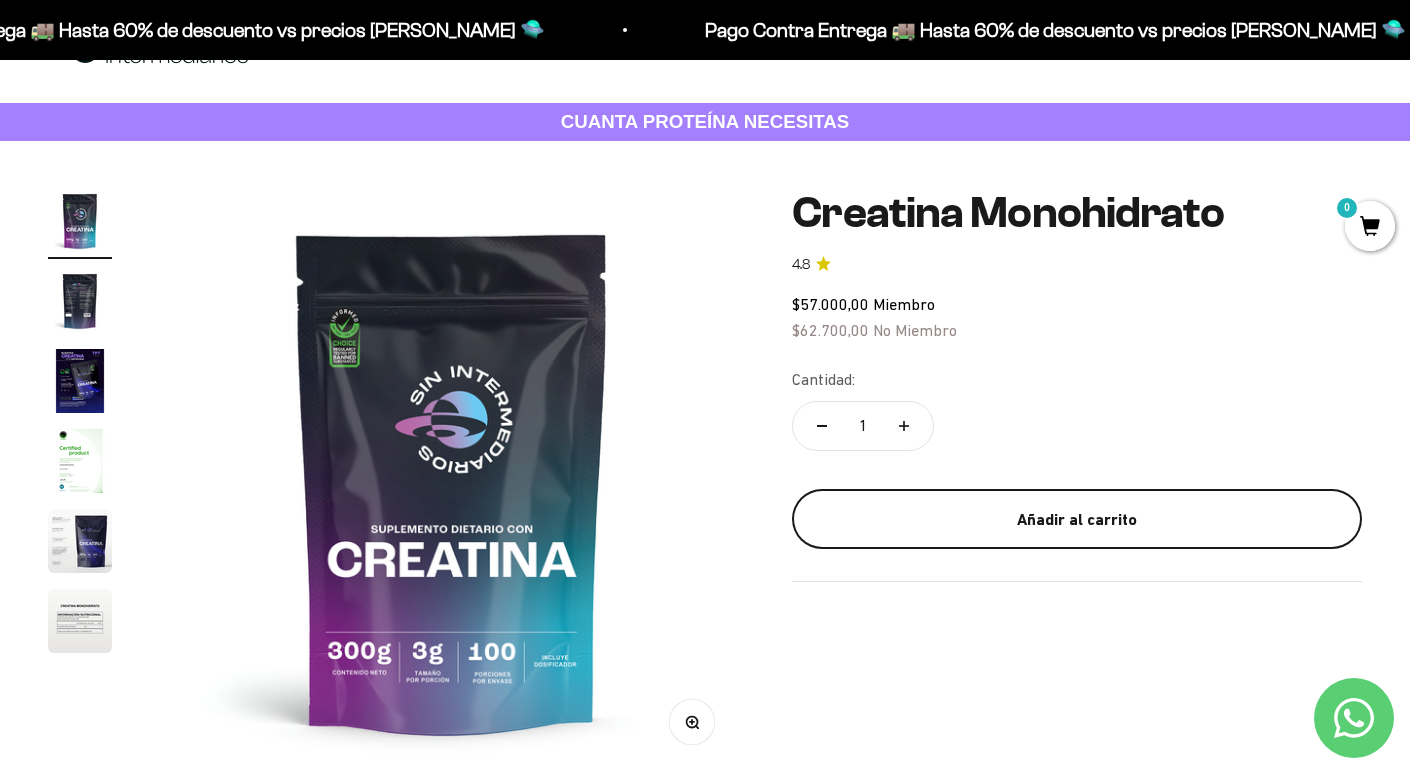 click on "Añadir al carrito" at bounding box center (1077, 520) 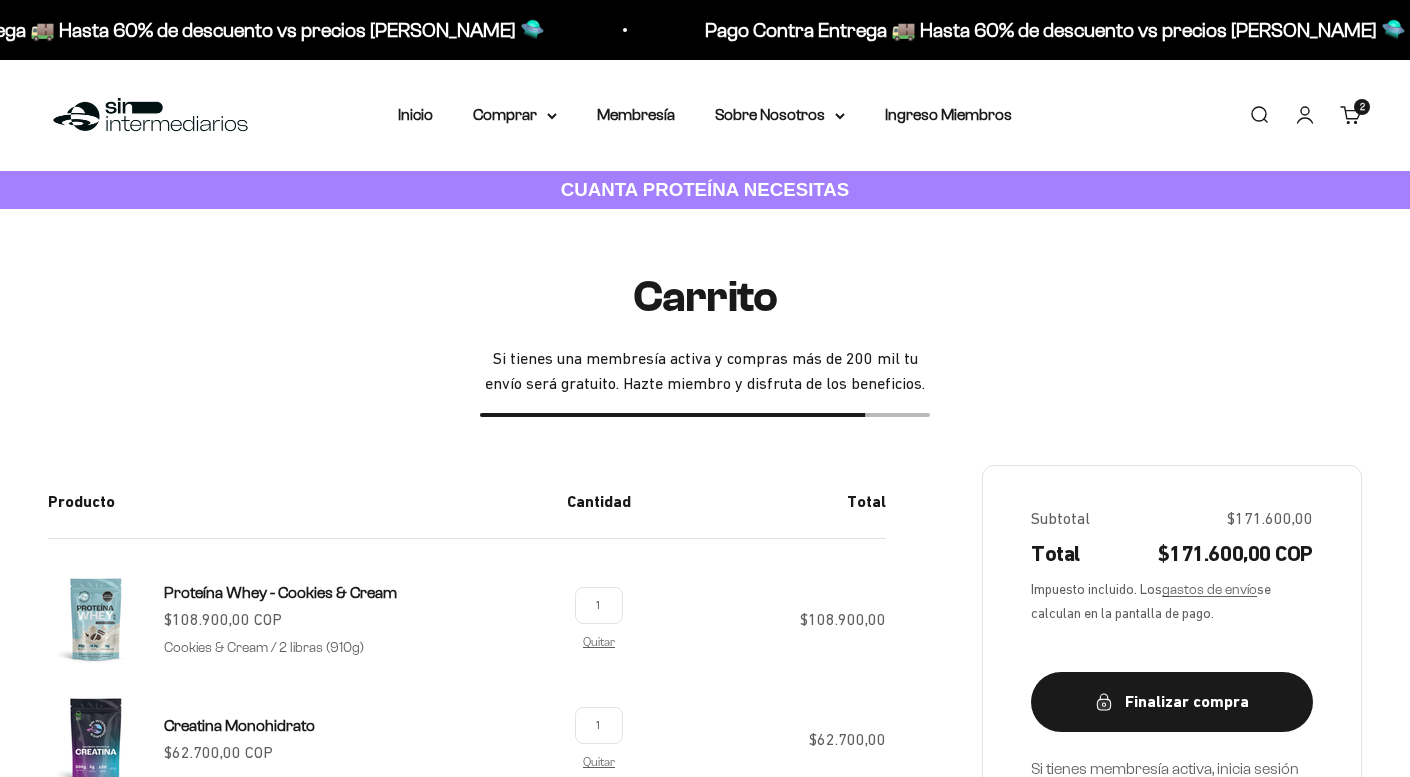scroll, scrollTop: 0, scrollLeft: 0, axis: both 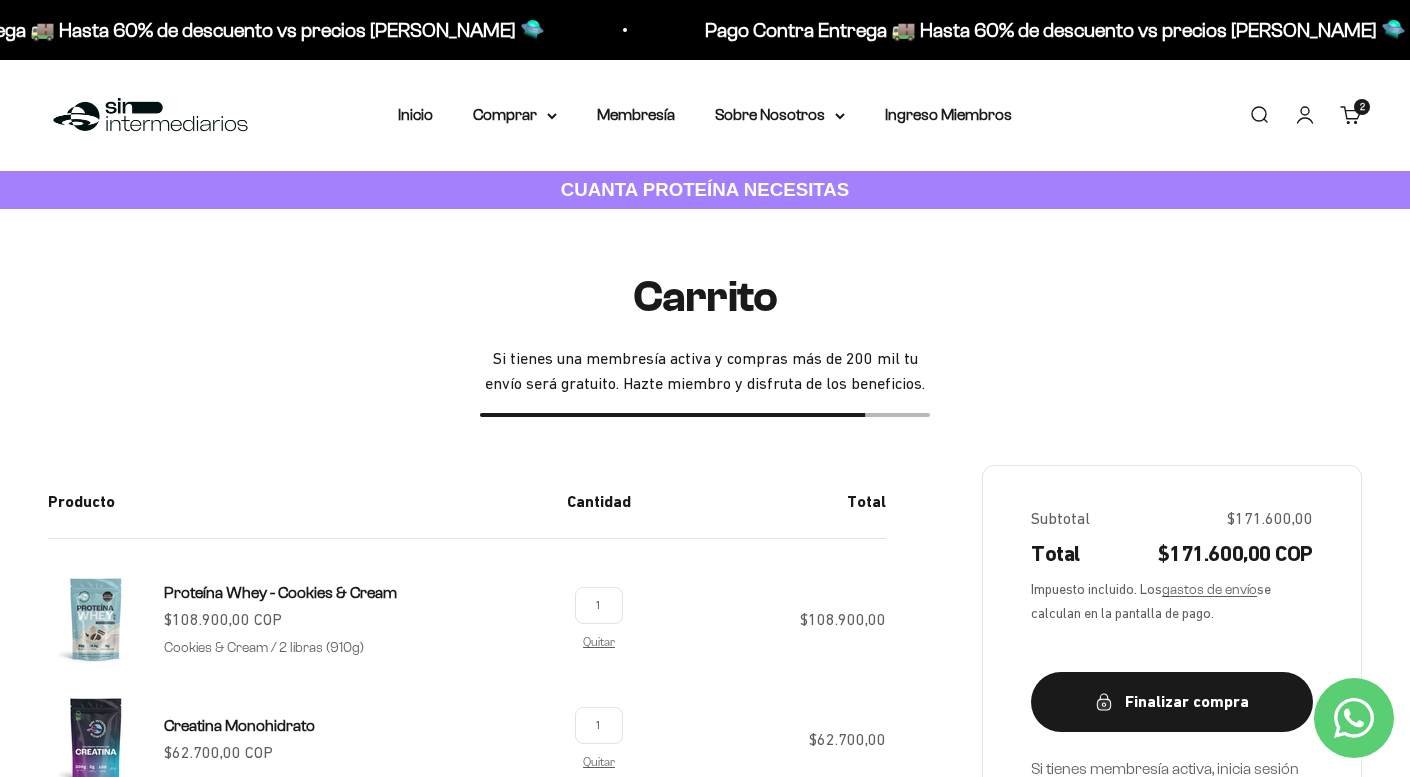 click on "Si tienes una membresía activa y compras más de 200 mil tu envío será gratuito. Hazte miembro y disfruta de los beneficios." at bounding box center [705, 371] 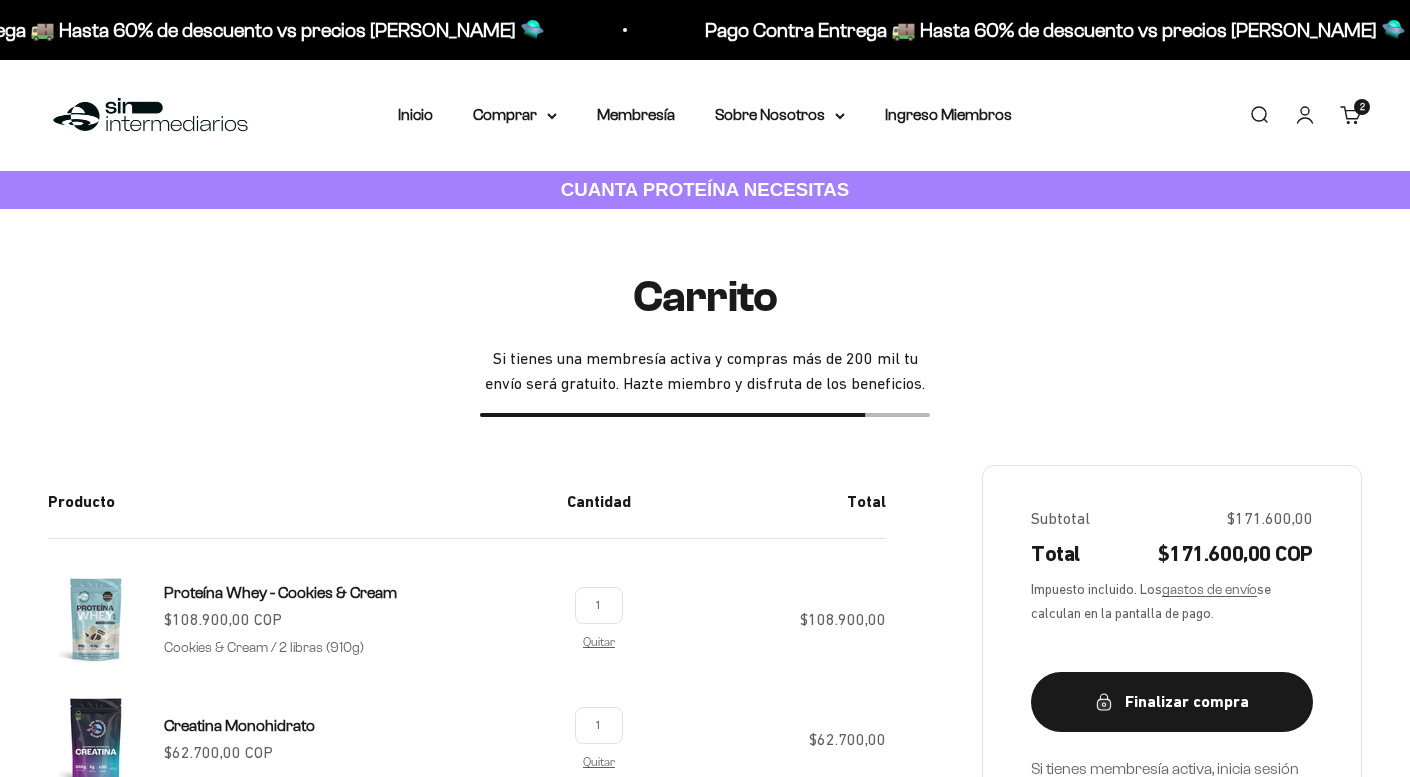 scroll, scrollTop: 0, scrollLeft: 0, axis: both 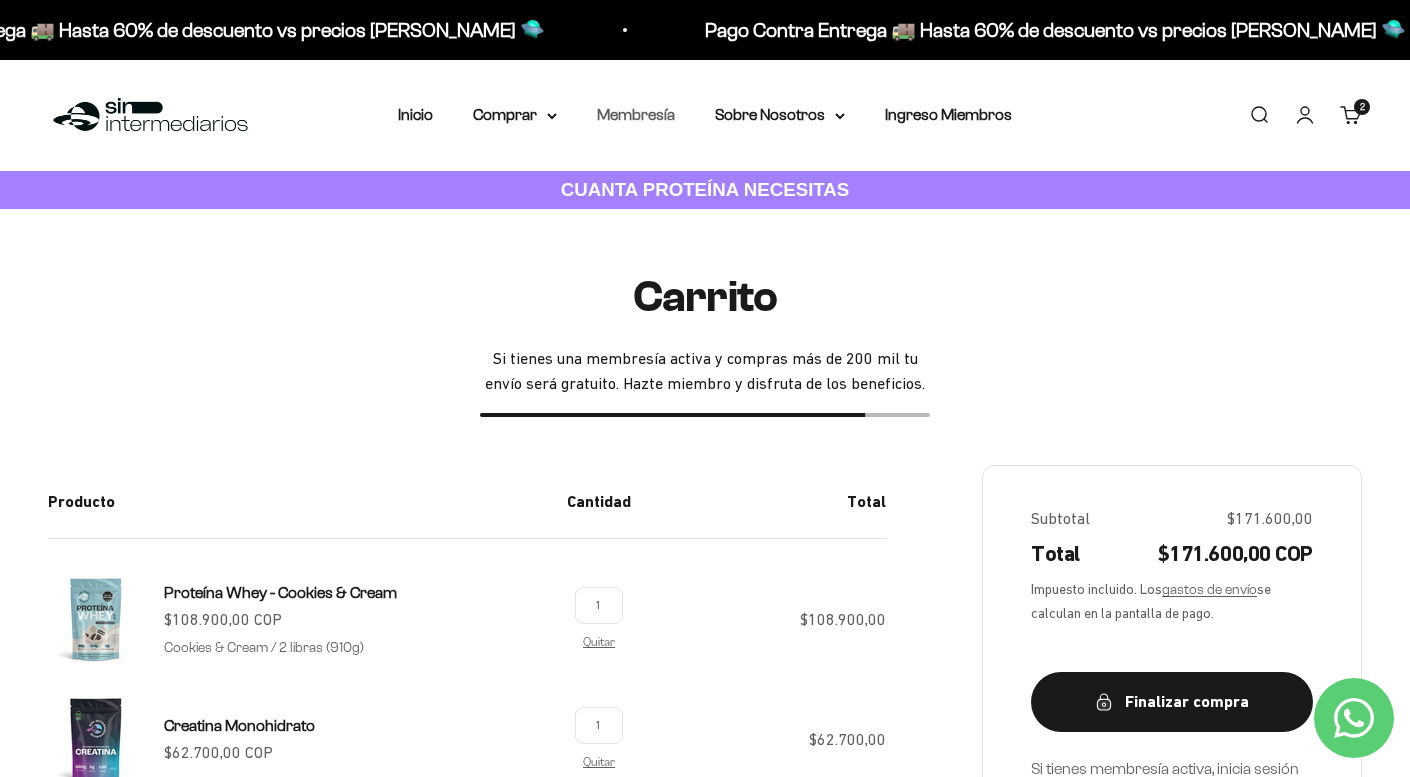click on "Membresía" at bounding box center [636, 114] 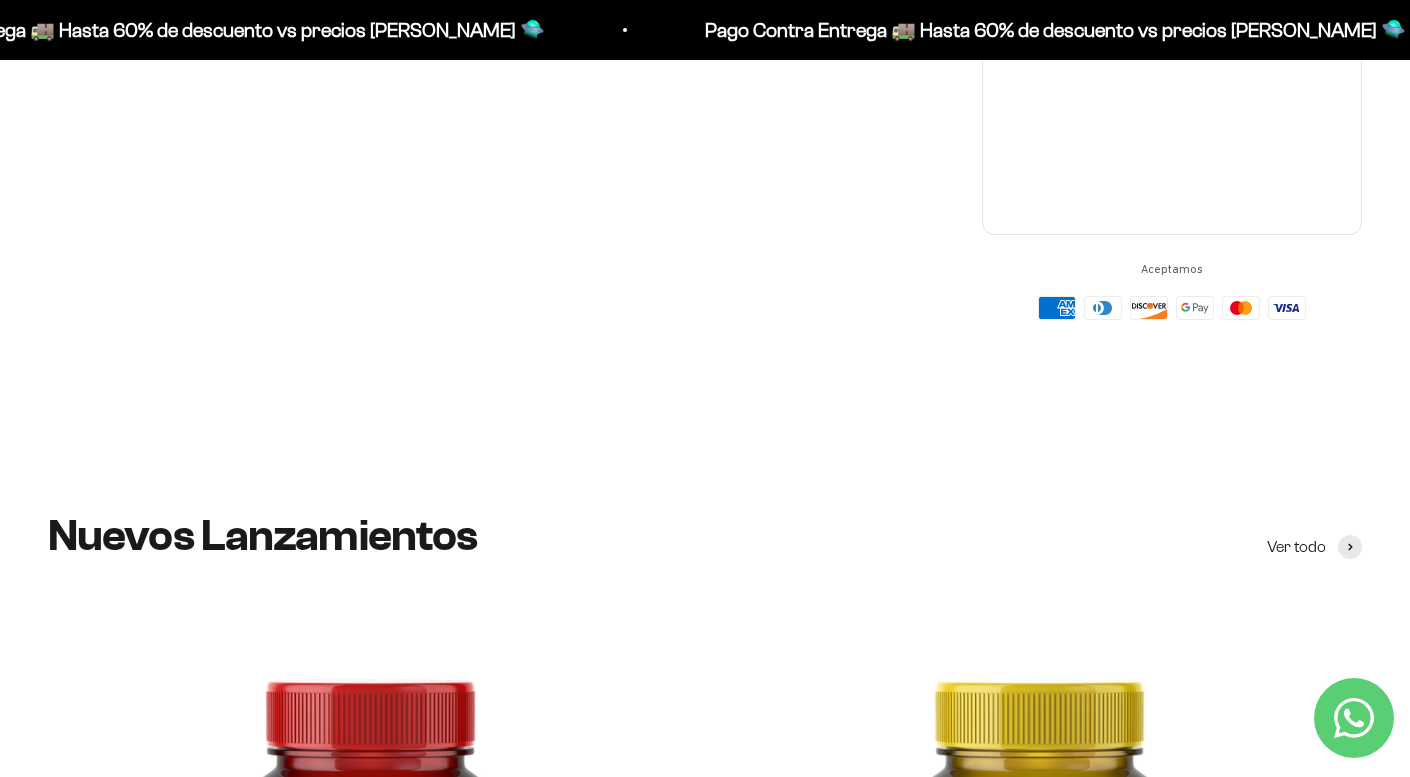 scroll, scrollTop: 565, scrollLeft: 0, axis: vertical 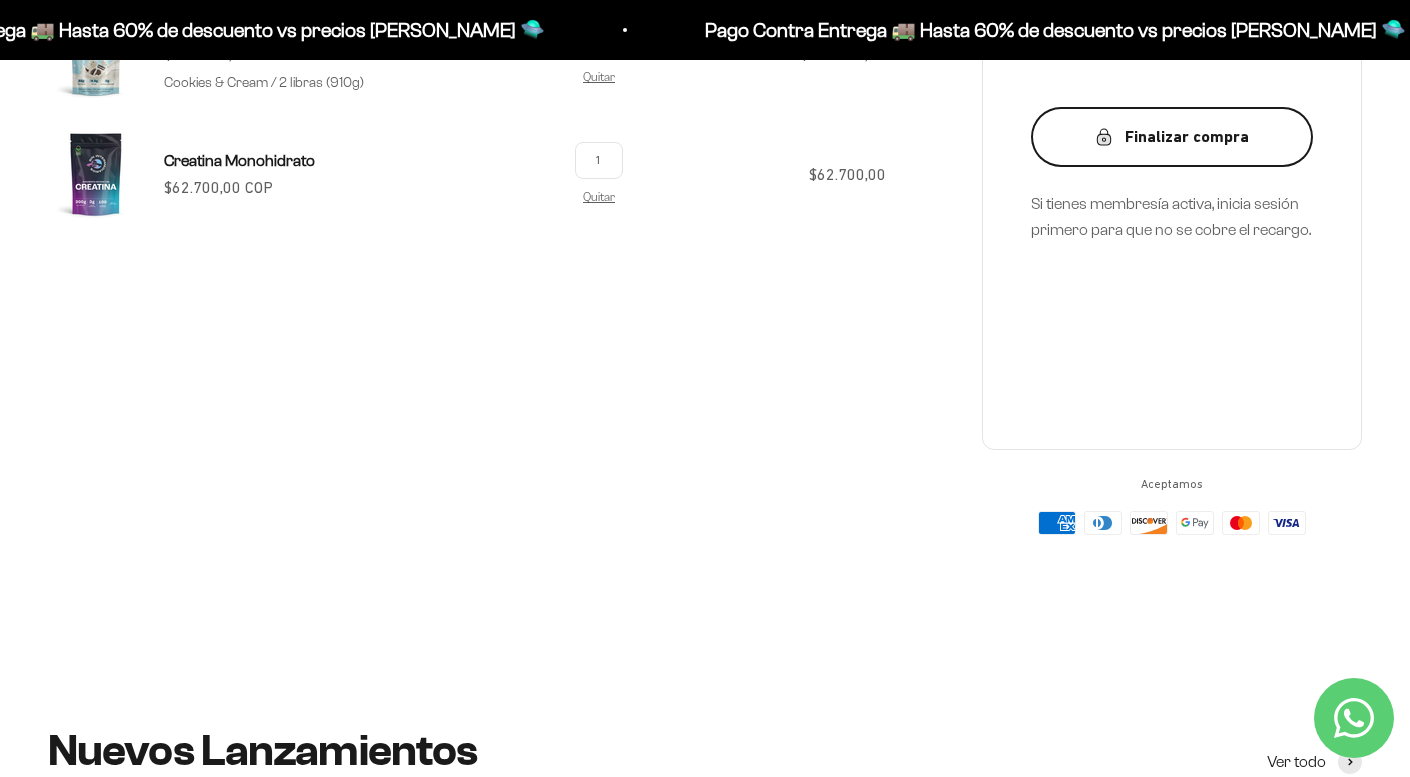 click on "Finalizar compra" at bounding box center [1172, 137] 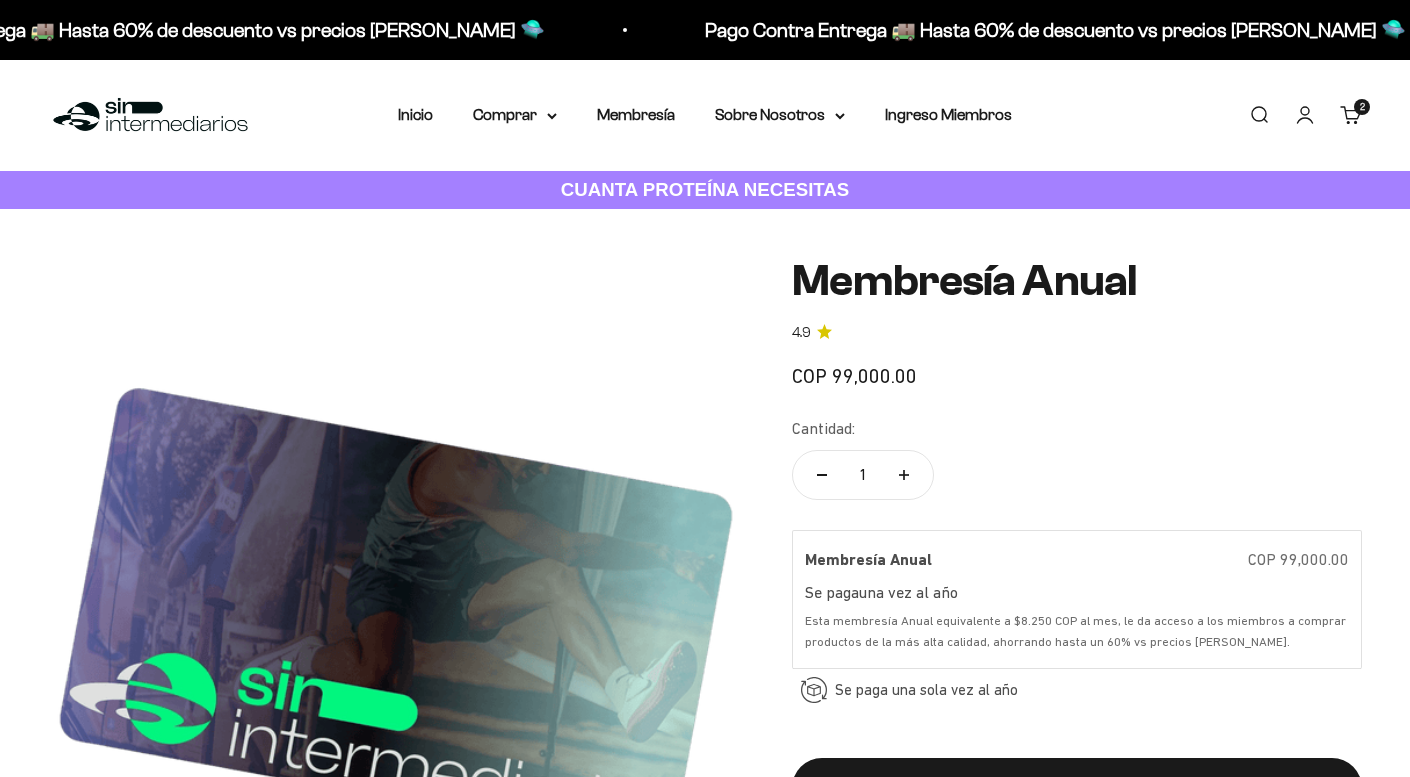 scroll, scrollTop: 79, scrollLeft: 0, axis: vertical 